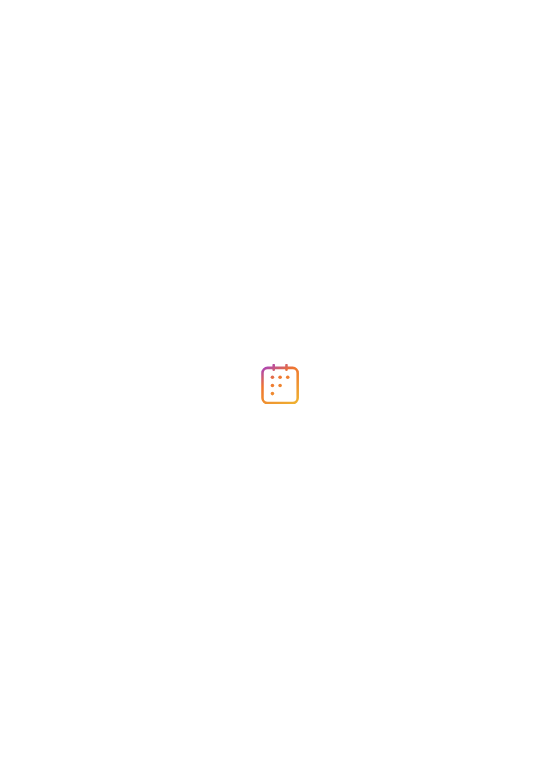 scroll, scrollTop: 0, scrollLeft: 0, axis: both 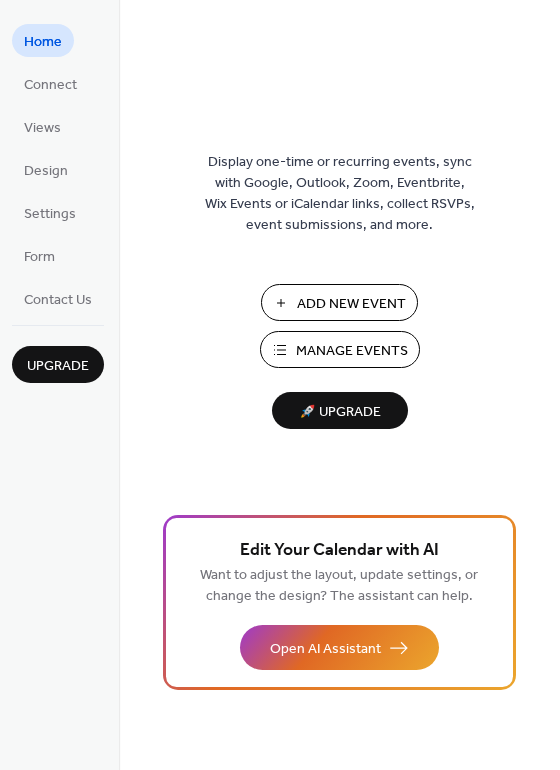 click on "Display one-time or recurring events, sync with Google, Outlook, Zoom, Eventbrite, Wix Events or iCalendar links, collect RSVPs, event submissions, and more. Add New Event Manage Events 🚀 Upgrade" at bounding box center (339, 417) 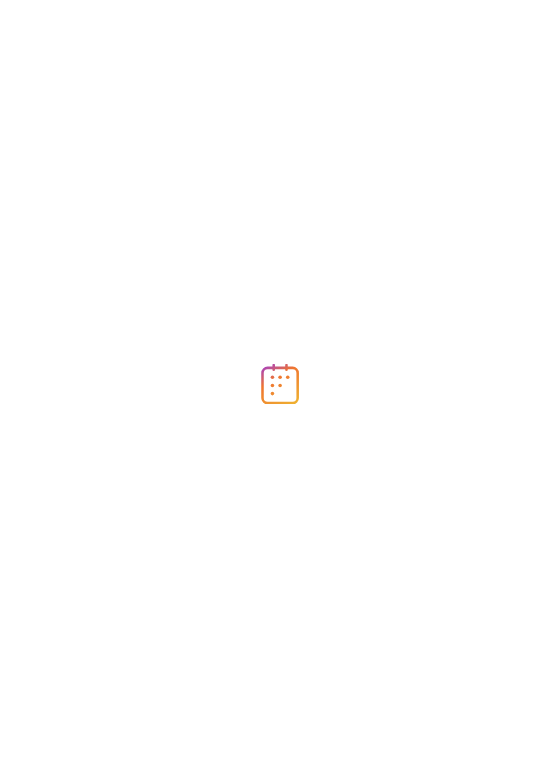 scroll, scrollTop: 0, scrollLeft: 0, axis: both 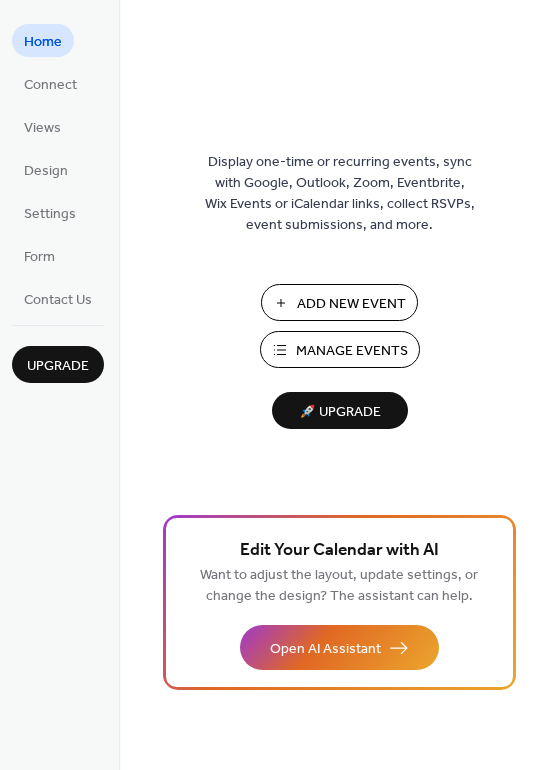 click on "Manage Events" at bounding box center (352, 351) 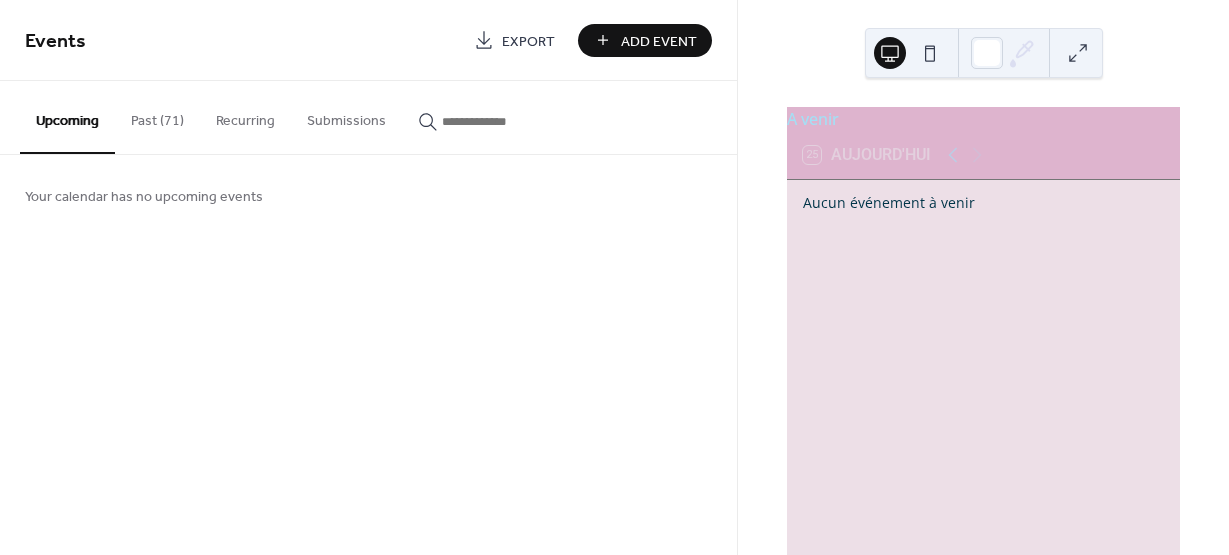 scroll, scrollTop: 0, scrollLeft: 0, axis: both 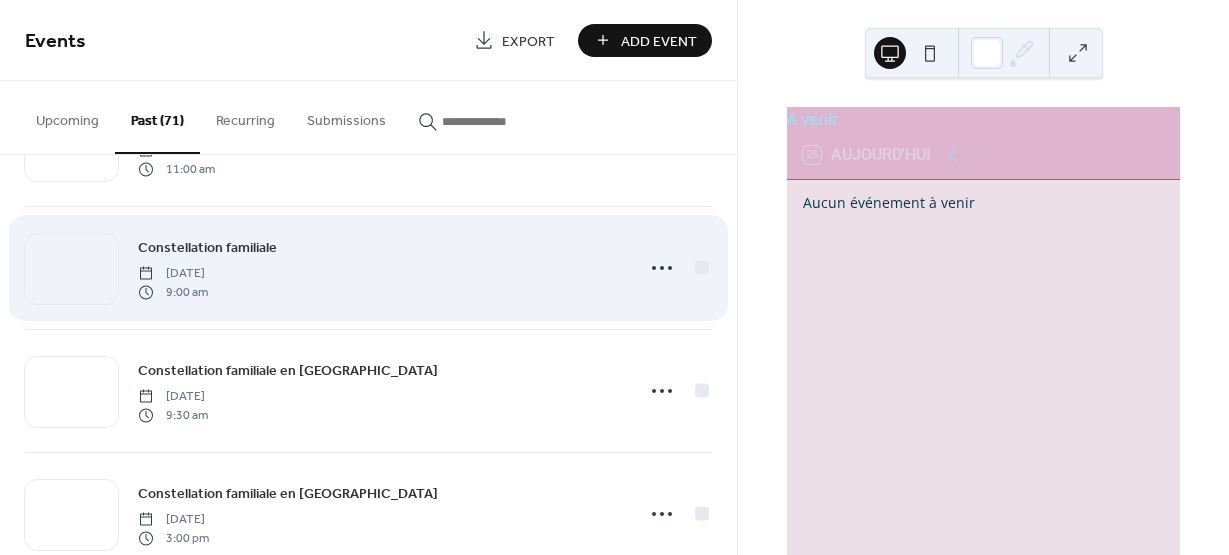 click on "9:00 am" at bounding box center (173, 292) 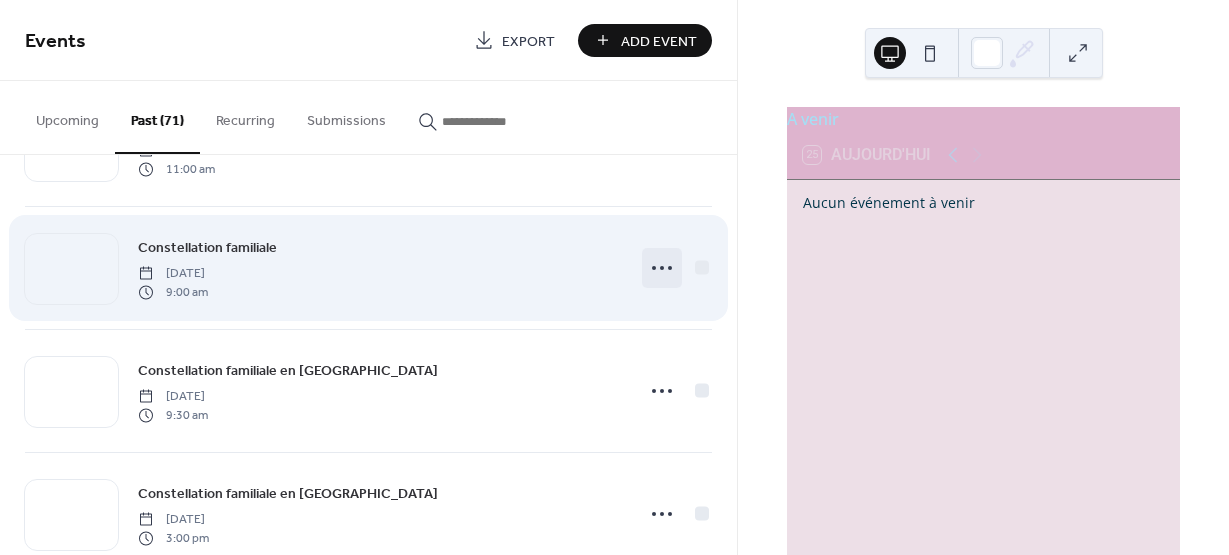 click 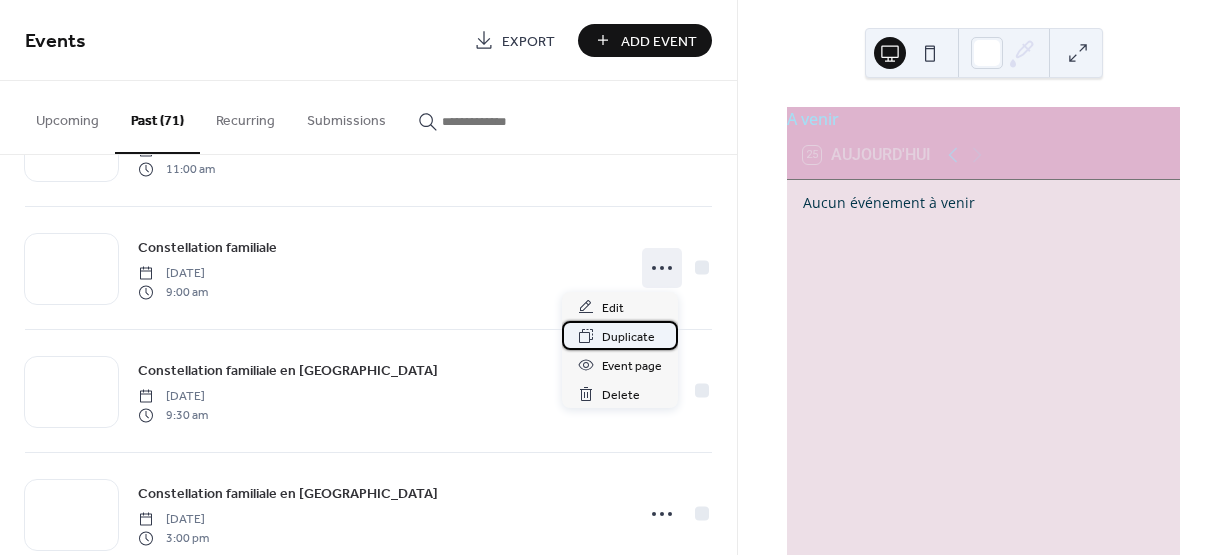 click on "Duplicate" at bounding box center (628, 337) 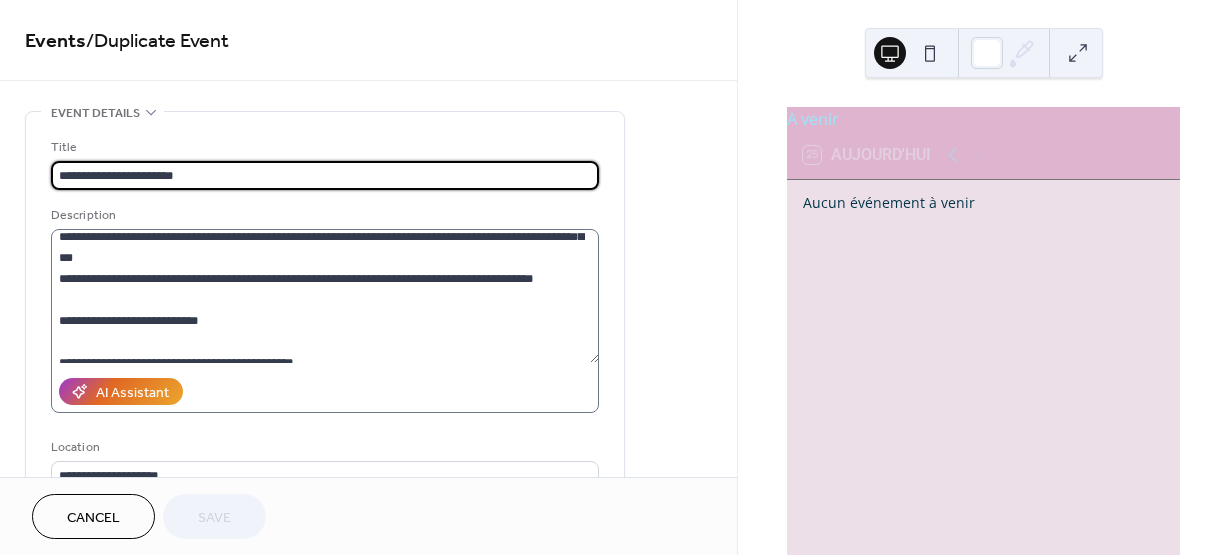 scroll, scrollTop: 84, scrollLeft: 0, axis: vertical 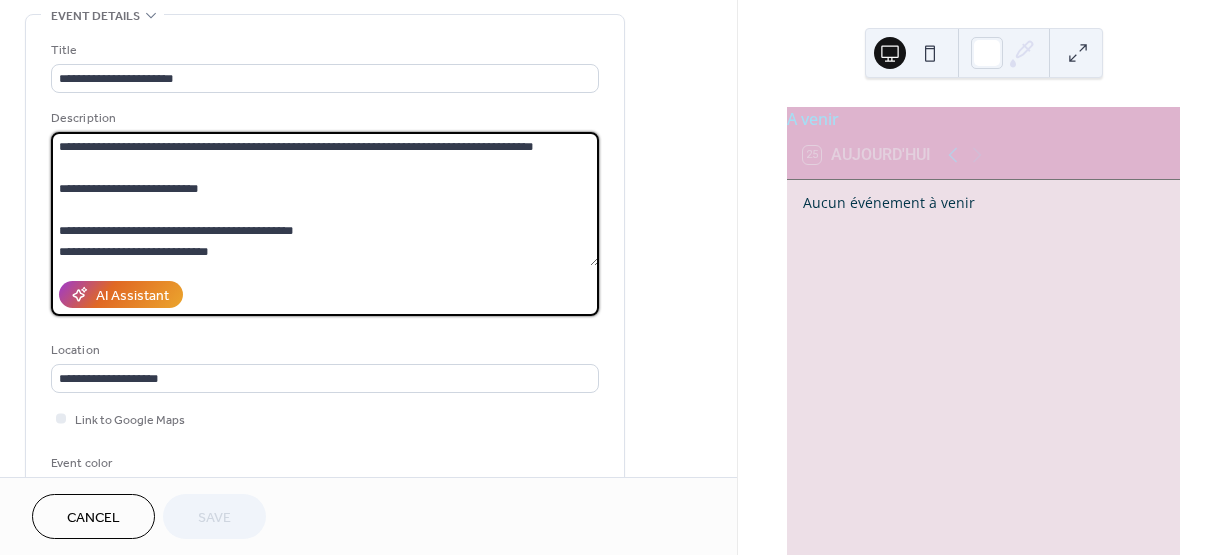 click on "**********" at bounding box center (325, 199) 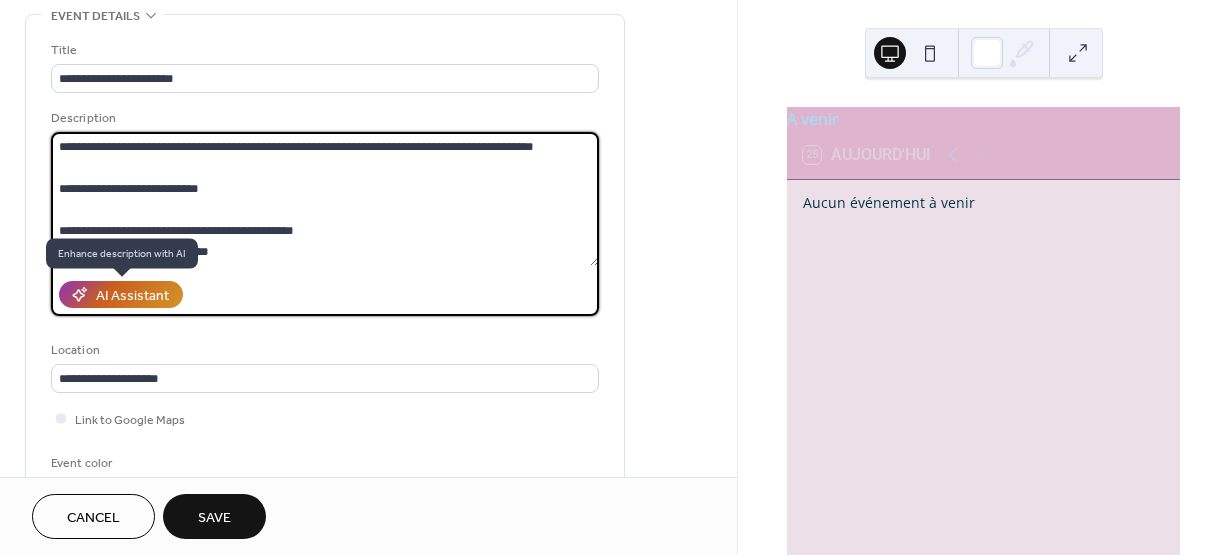 type on "**********" 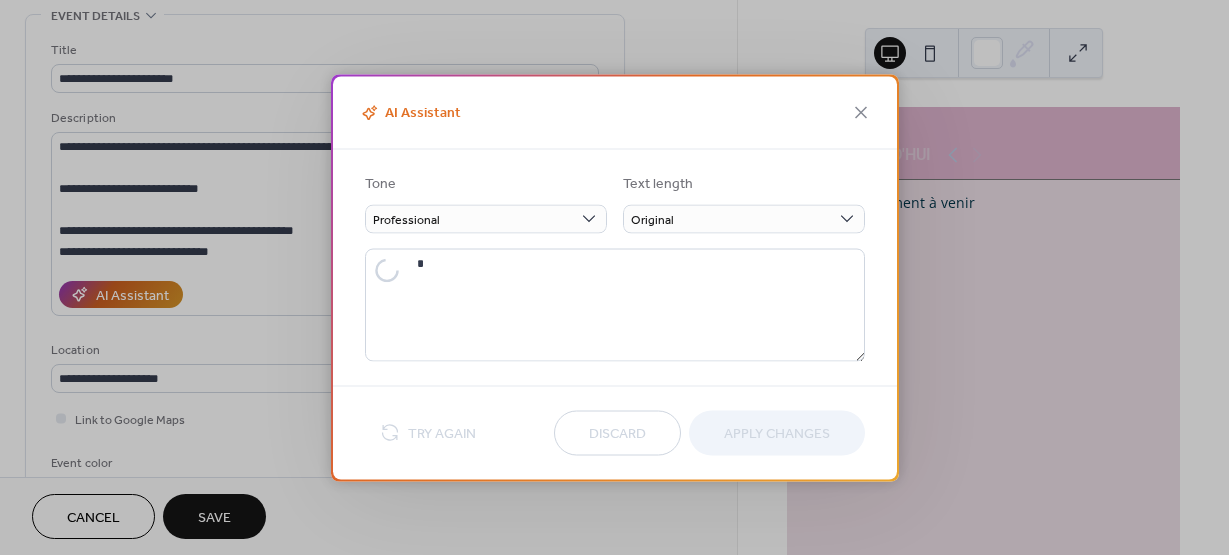 type on "**********" 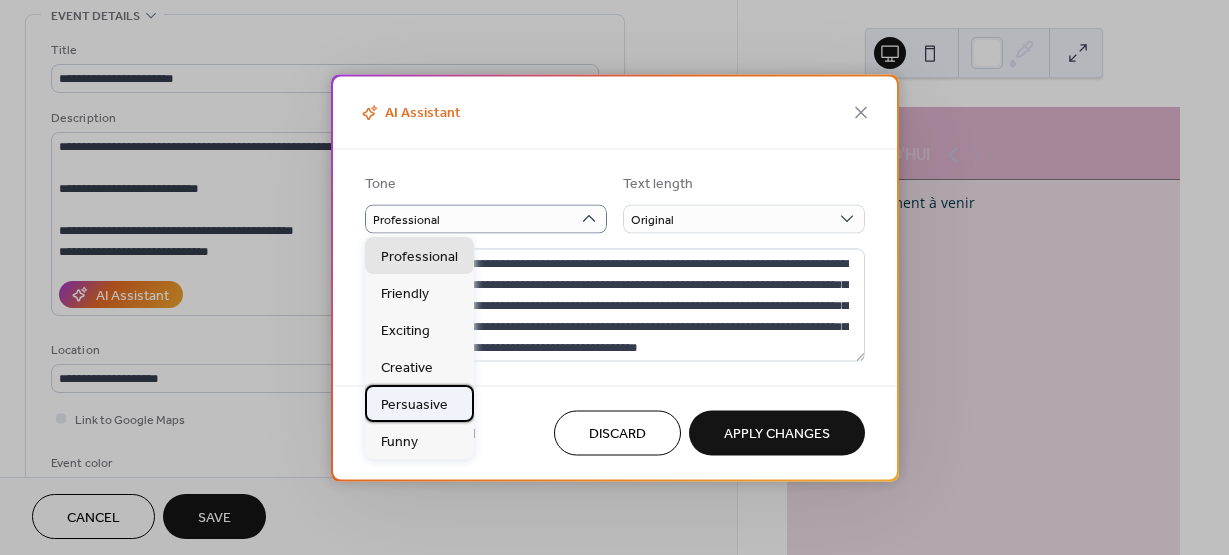 click on "Persuasive" at bounding box center (414, 405) 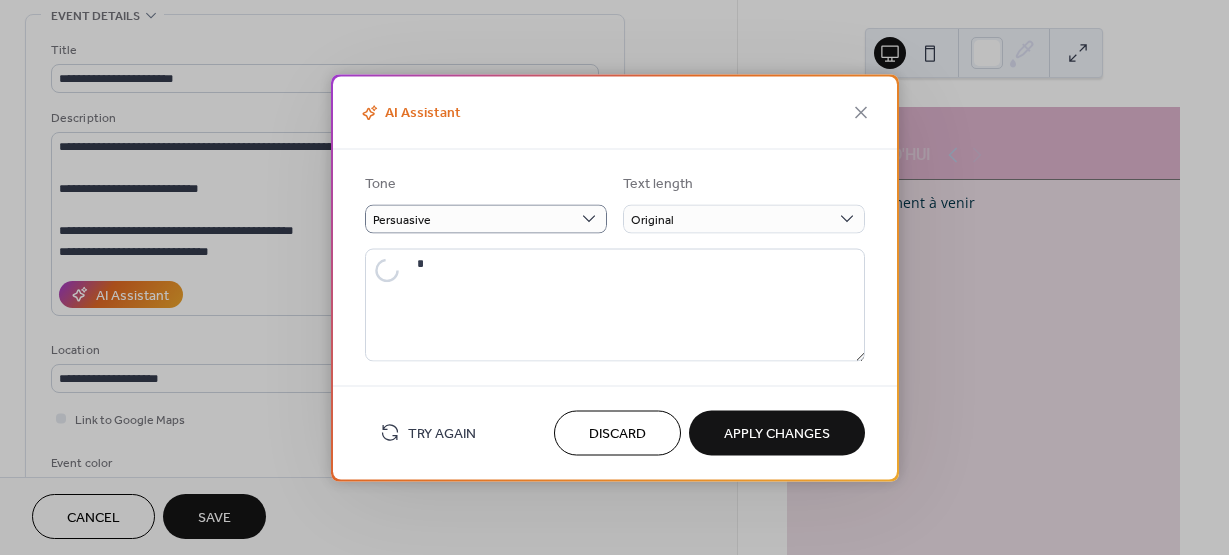 type on "**********" 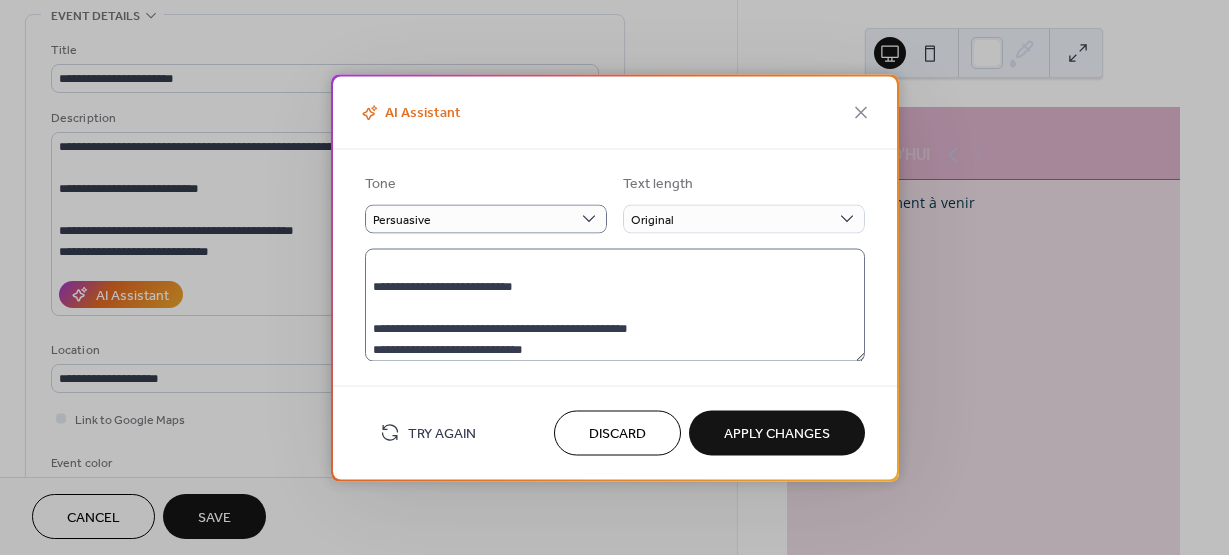 scroll, scrollTop: 105, scrollLeft: 0, axis: vertical 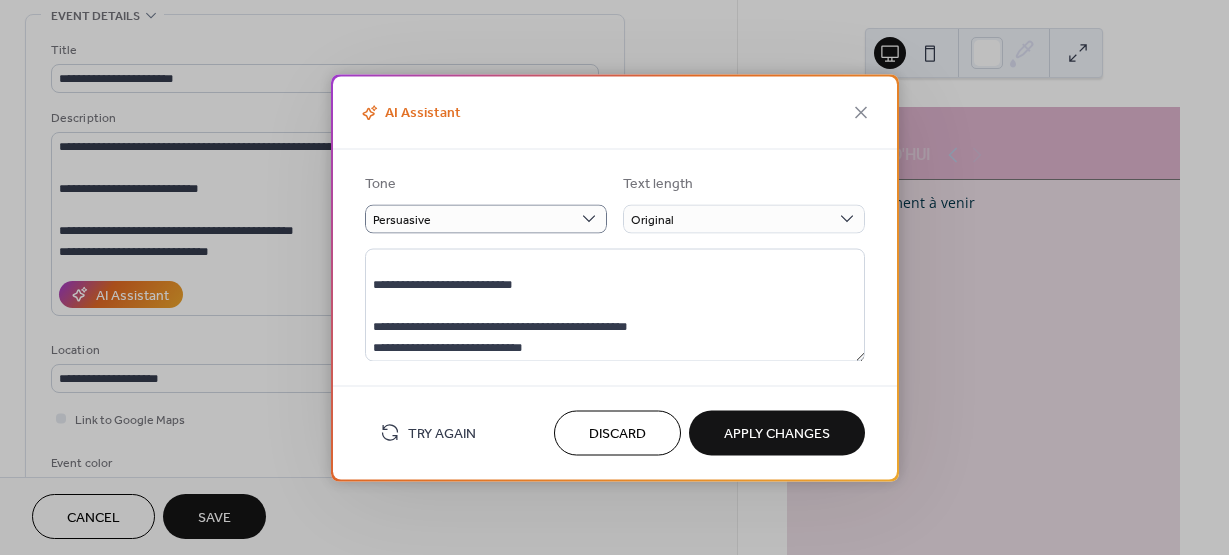 click on "Apply Changes" at bounding box center (777, 434) 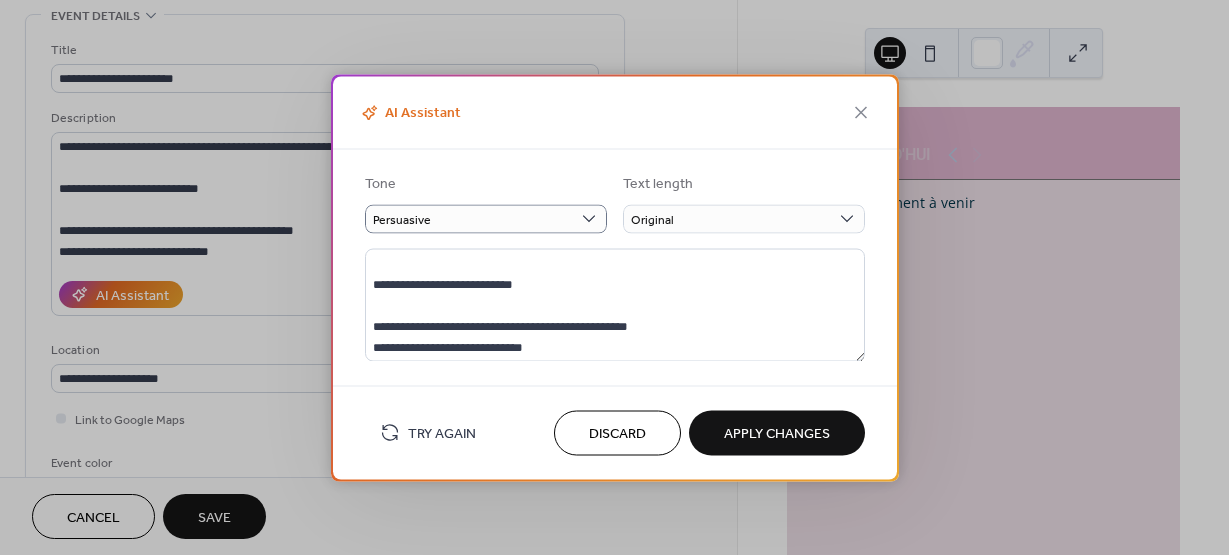 type on "**********" 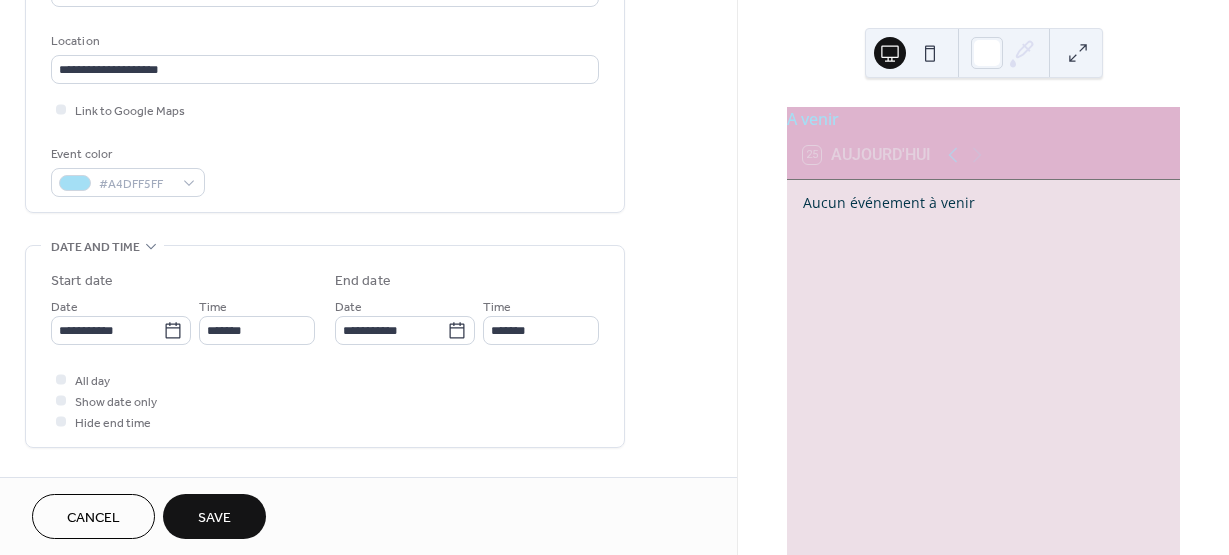 scroll, scrollTop: 410, scrollLeft: 0, axis: vertical 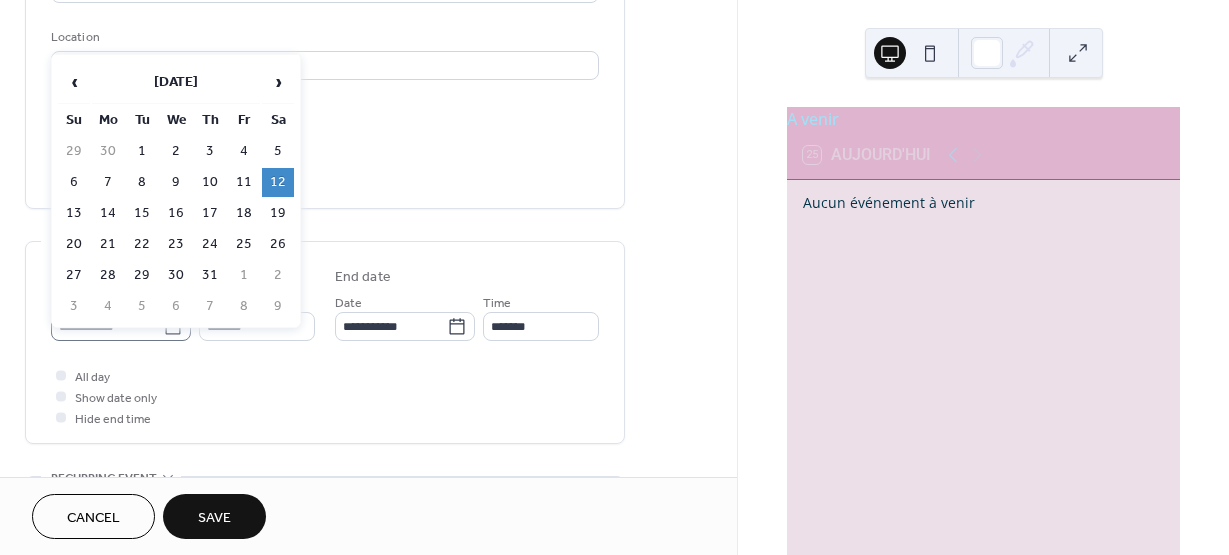 click 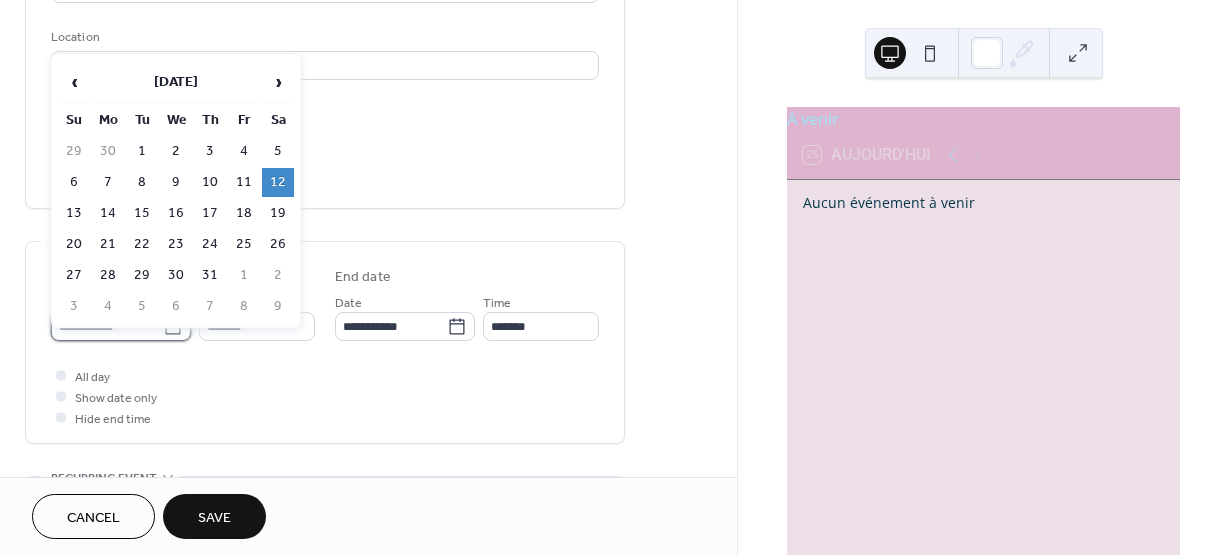 click on "**********" at bounding box center (107, 326) 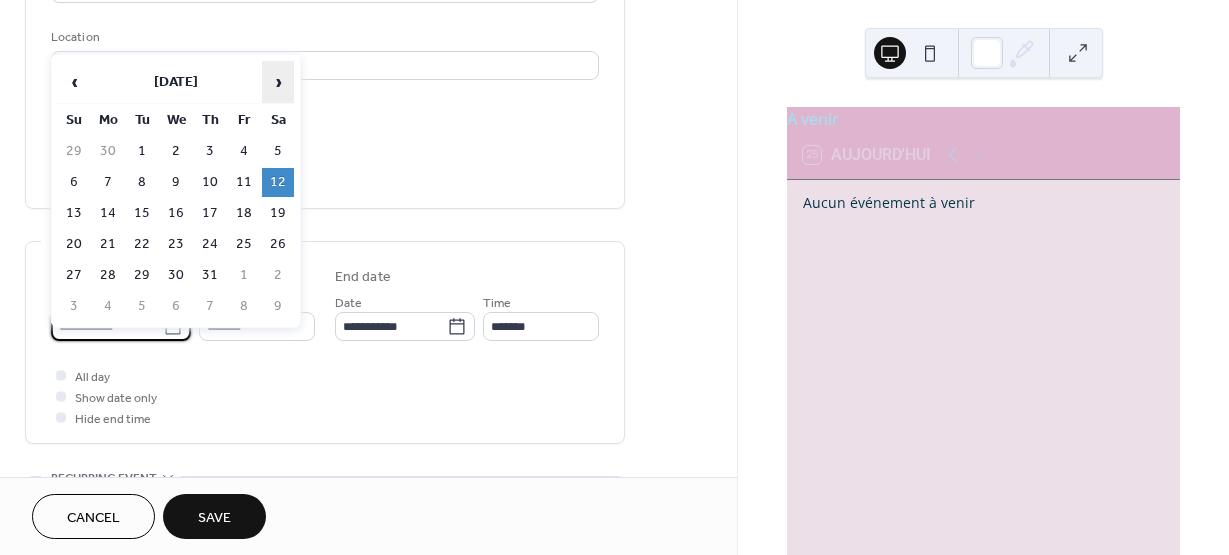 click on "›" at bounding box center (278, 82) 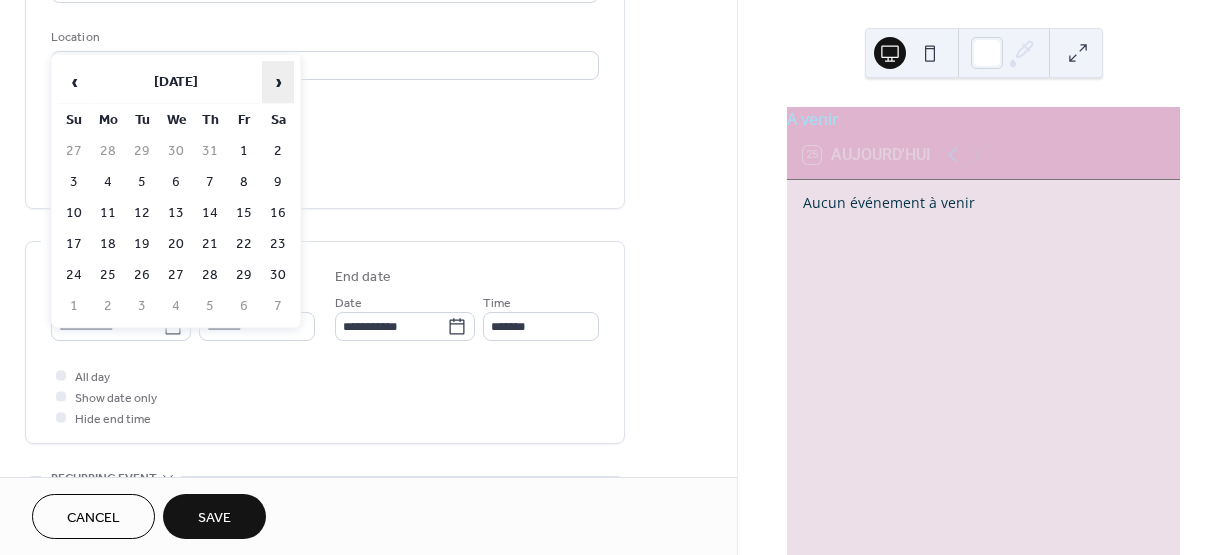 click on "›" at bounding box center [278, 82] 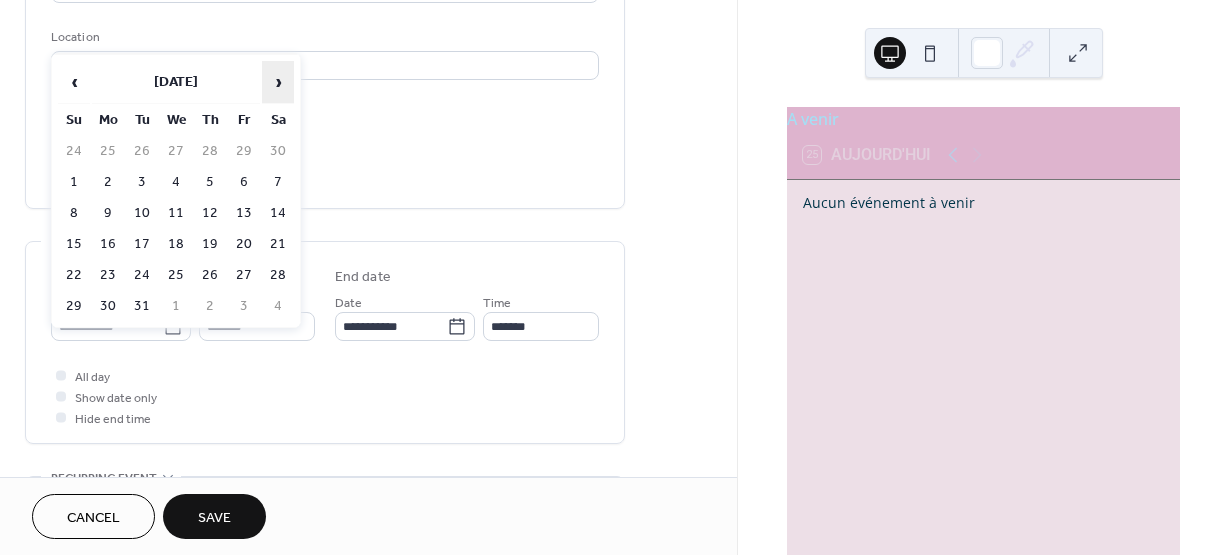 click on "›" at bounding box center (278, 82) 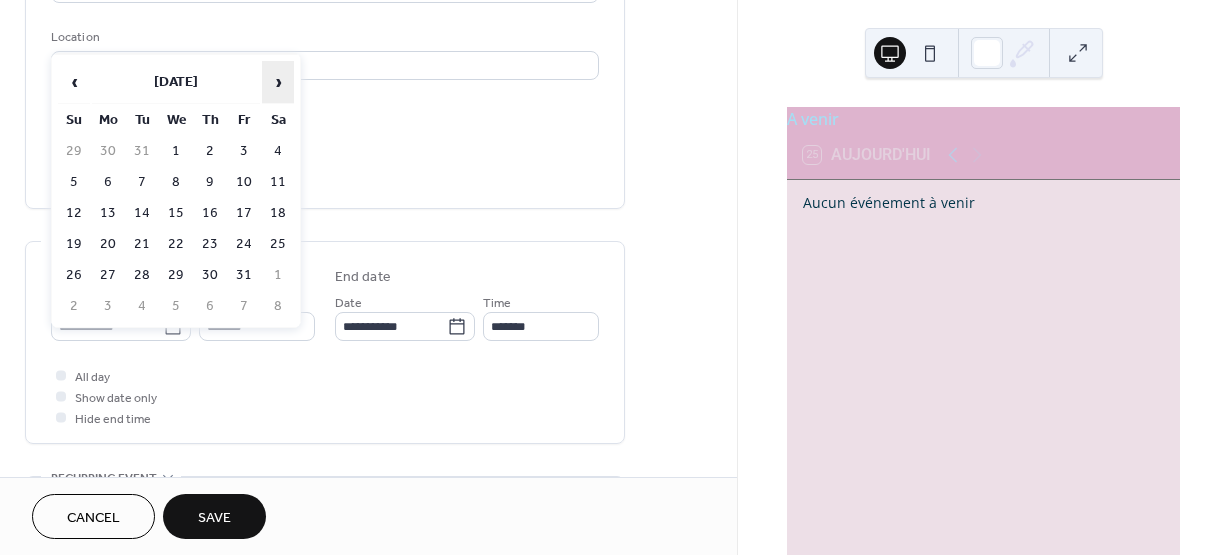 click on "›" at bounding box center (278, 82) 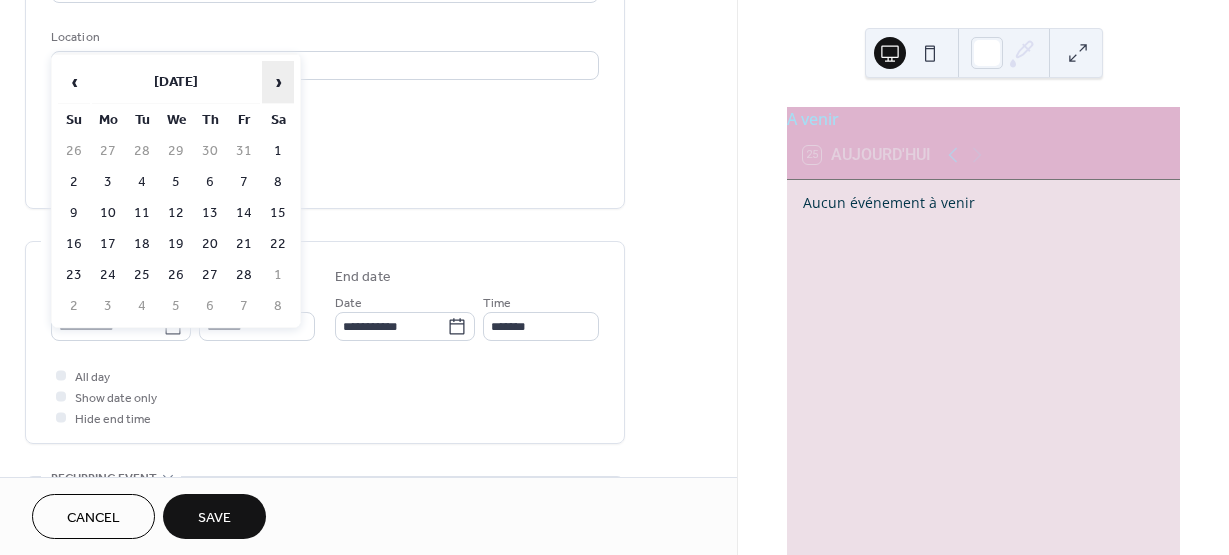 click on "›" at bounding box center [278, 82] 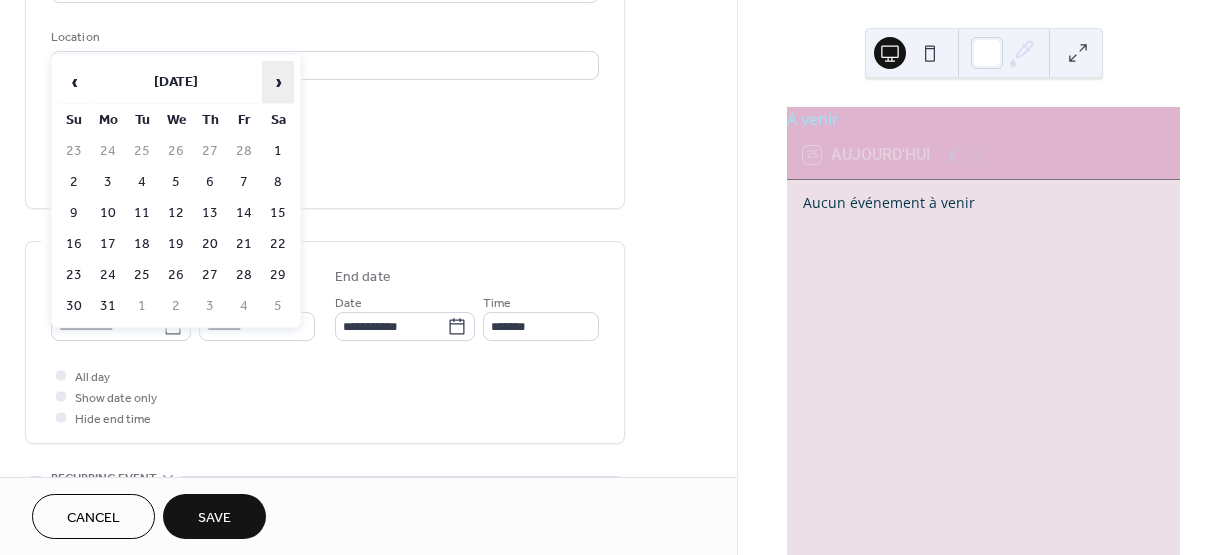 click on "›" at bounding box center [278, 82] 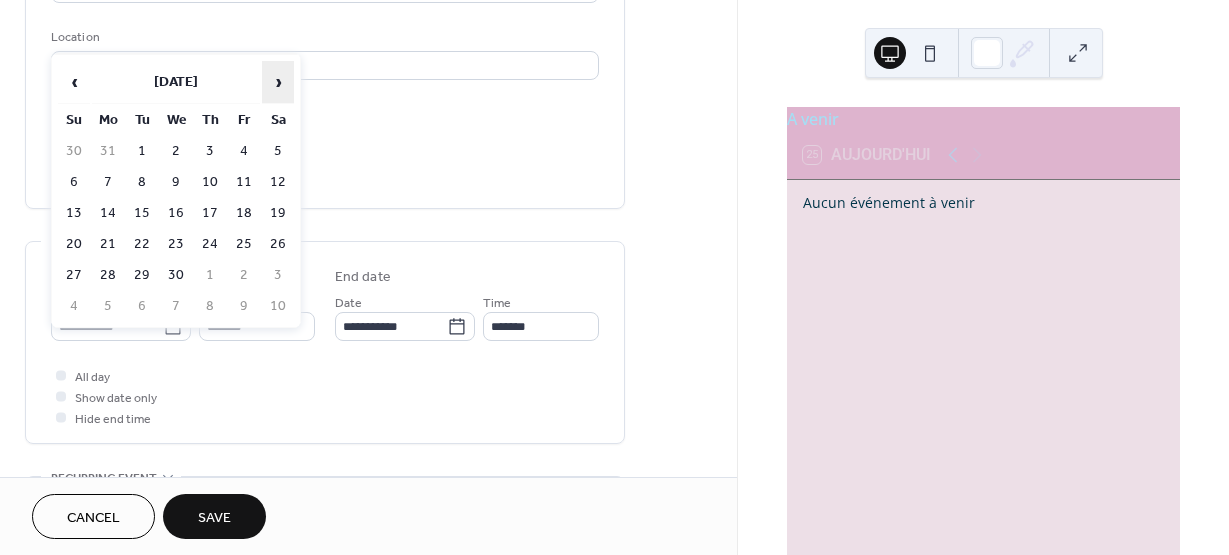 click on "›" at bounding box center [278, 82] 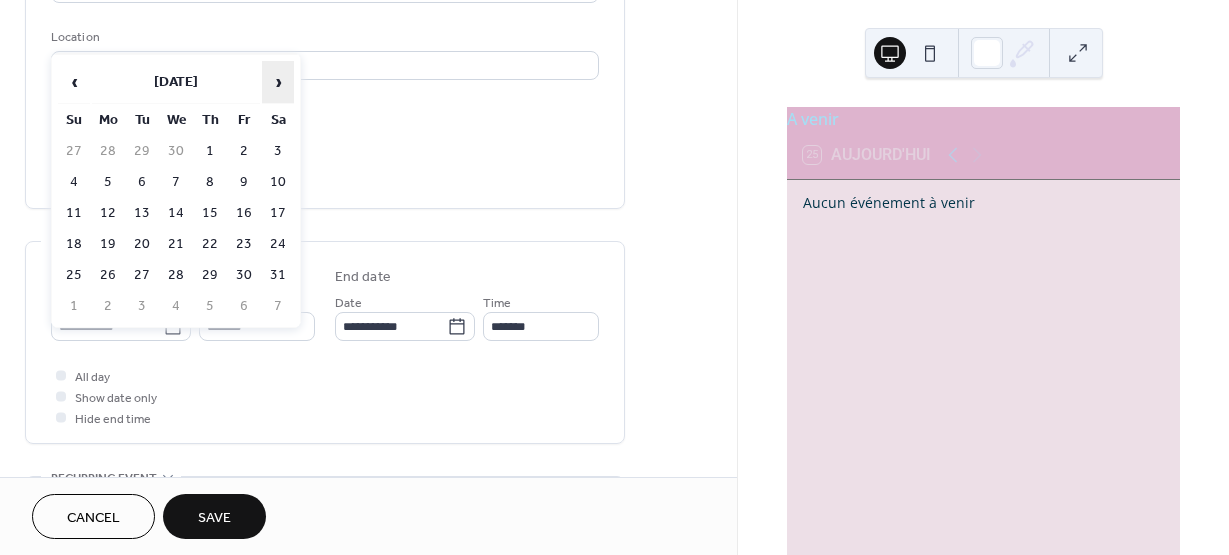 click on "›" at bounding box center (278, 82) 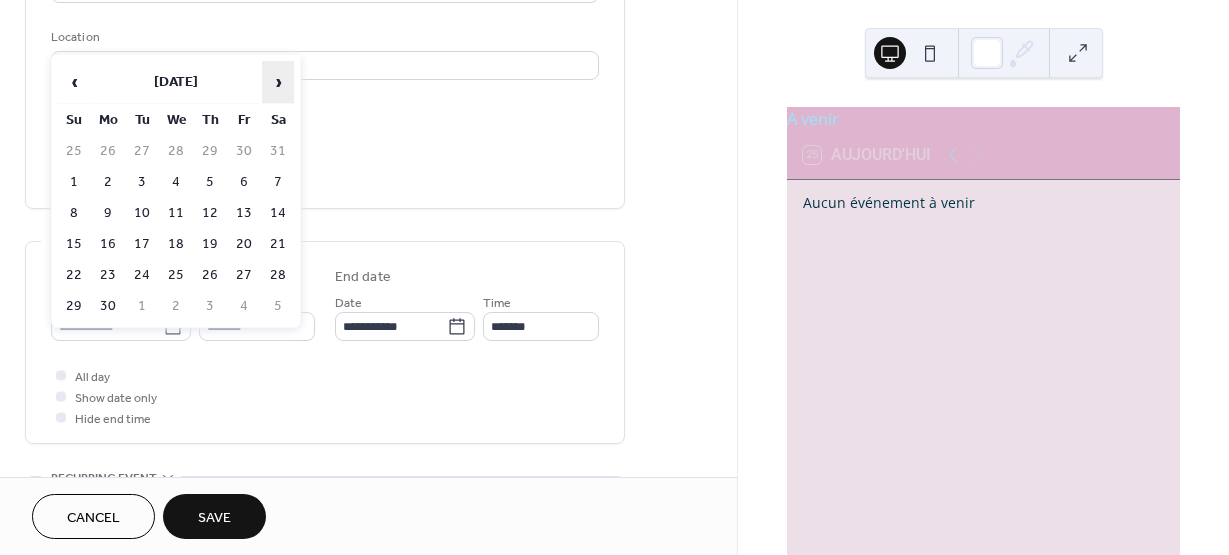 click on "›" at bounding box center (278, 82) 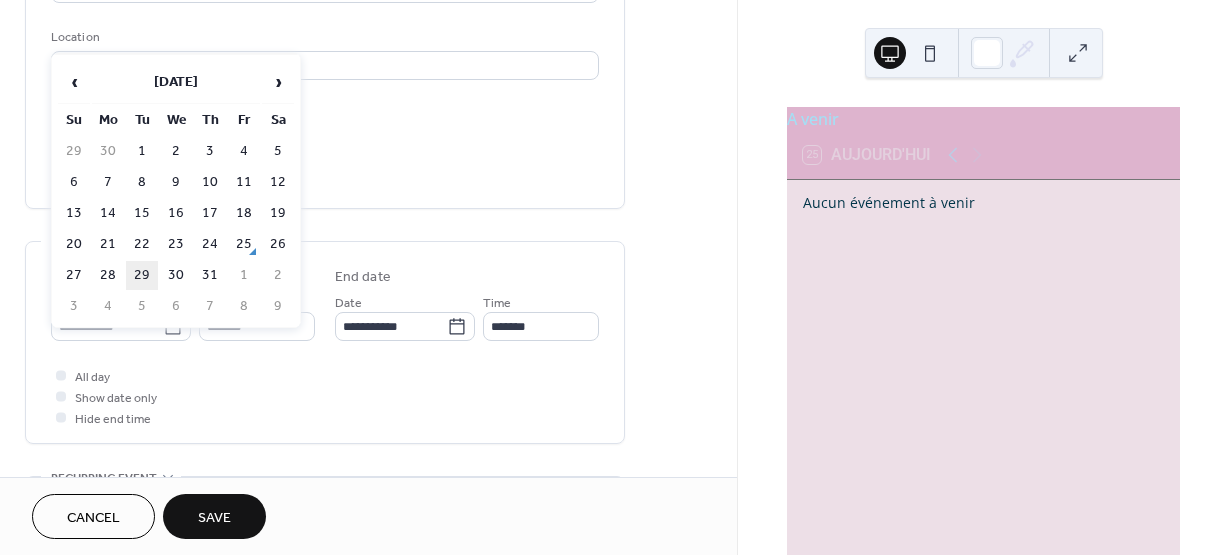 click on "29" at bounding box center (142, 275) 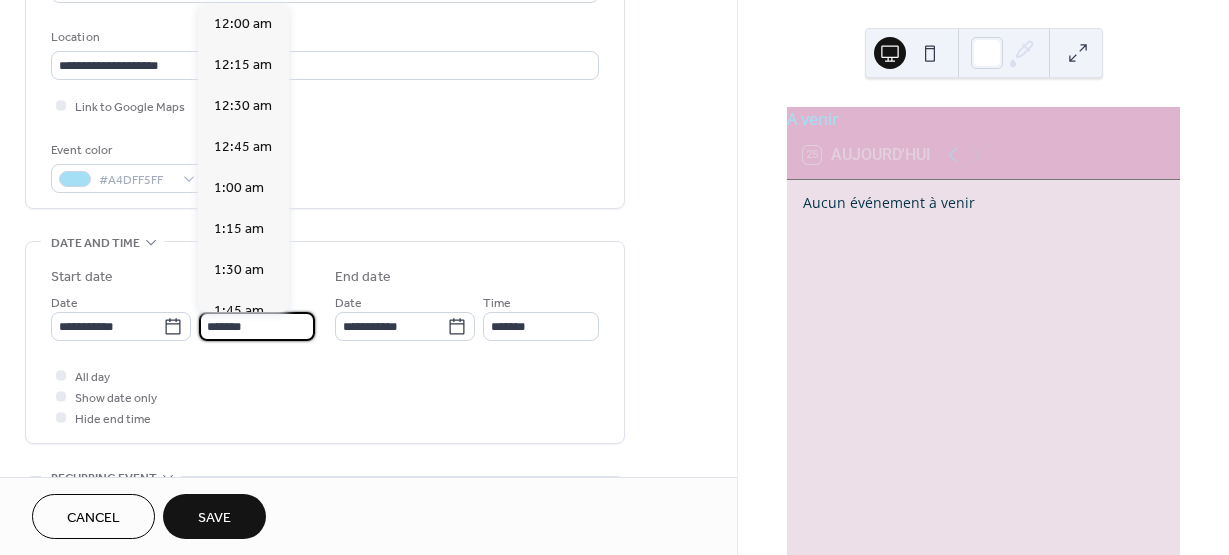 scroll, scrollTop: 1476, scrollLeft: 0, axis: vertical 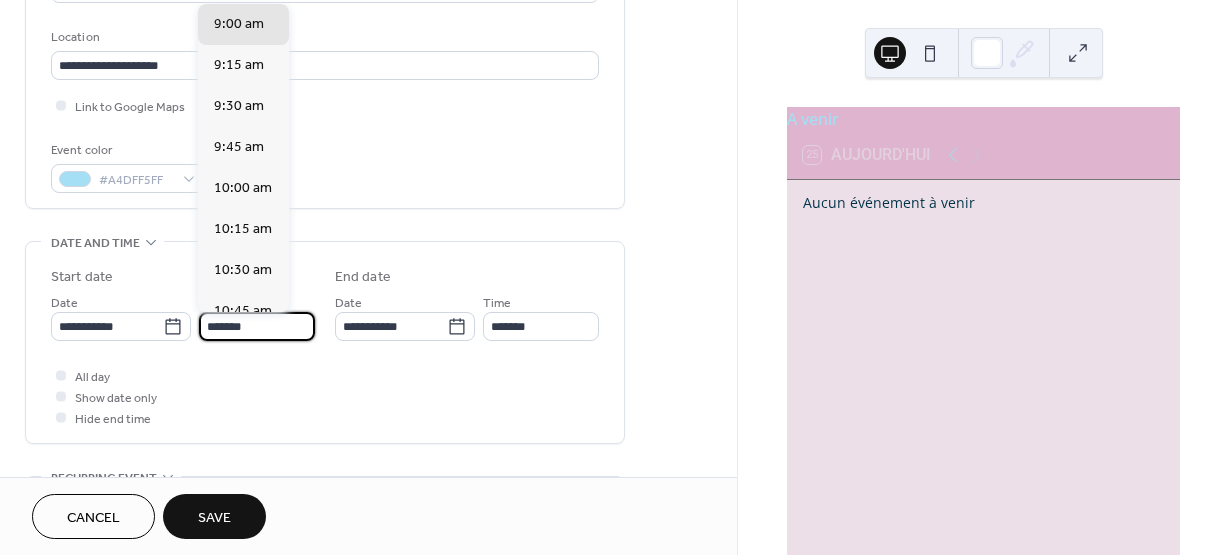 click on "*******" at bounding box center [257, 326] 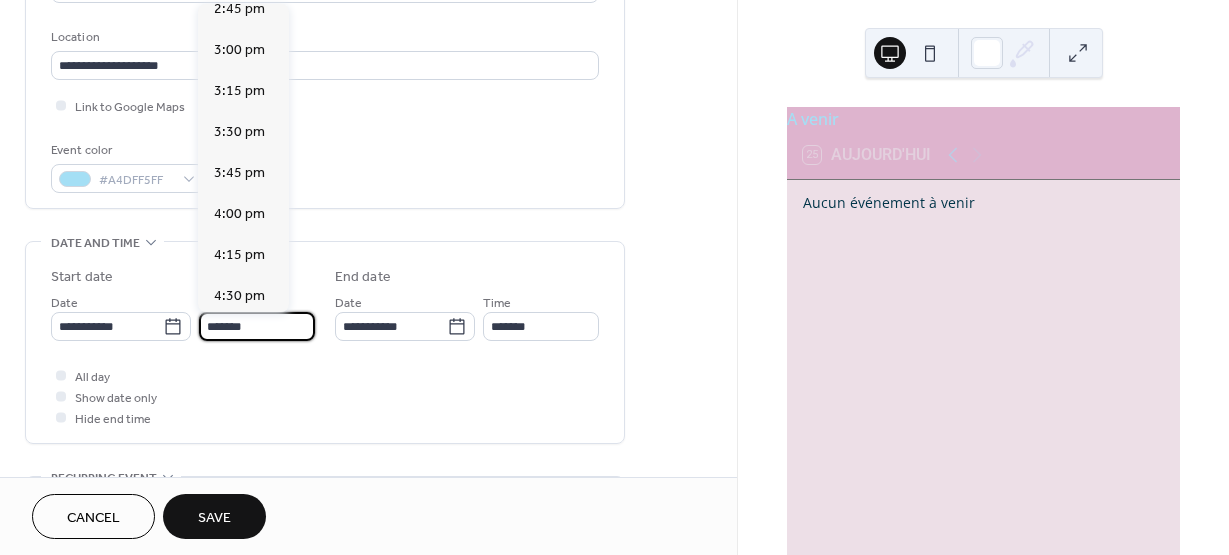 scroll, scrollTop: 2524, scrollLeft: 0, axis: vertical 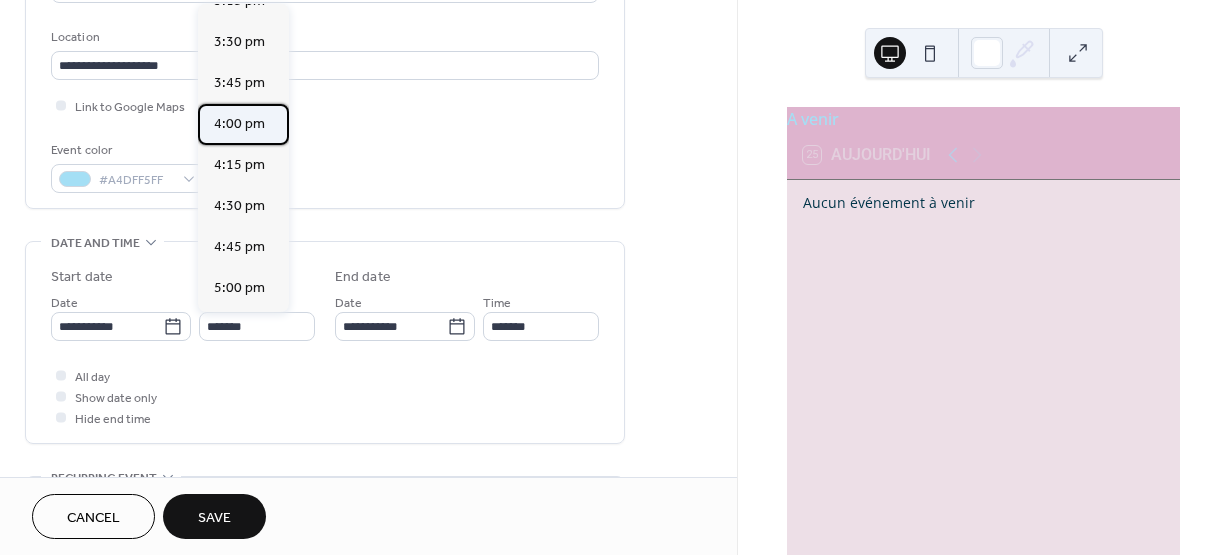 click on "4:00 pm" at bounding box center [239, 124] 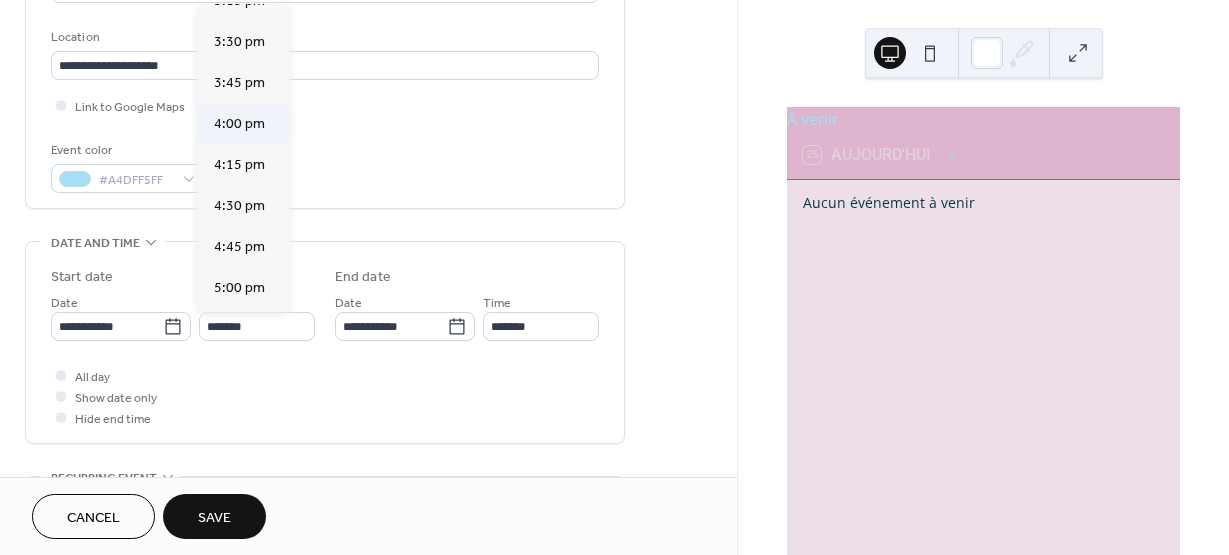 type on "*******" 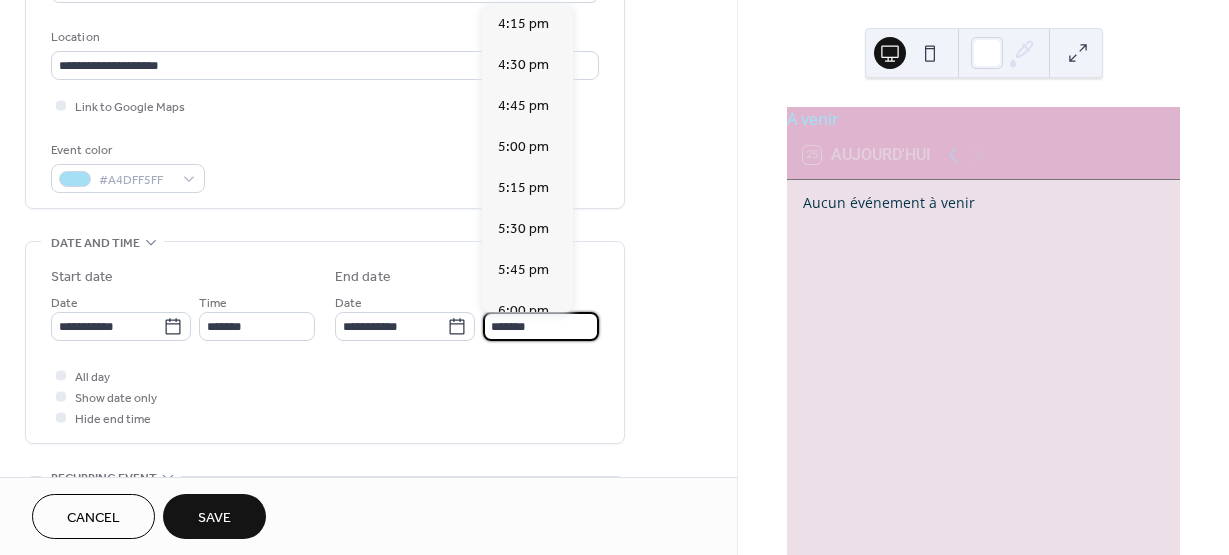 click on "*******" at bounding box center [541, 326] 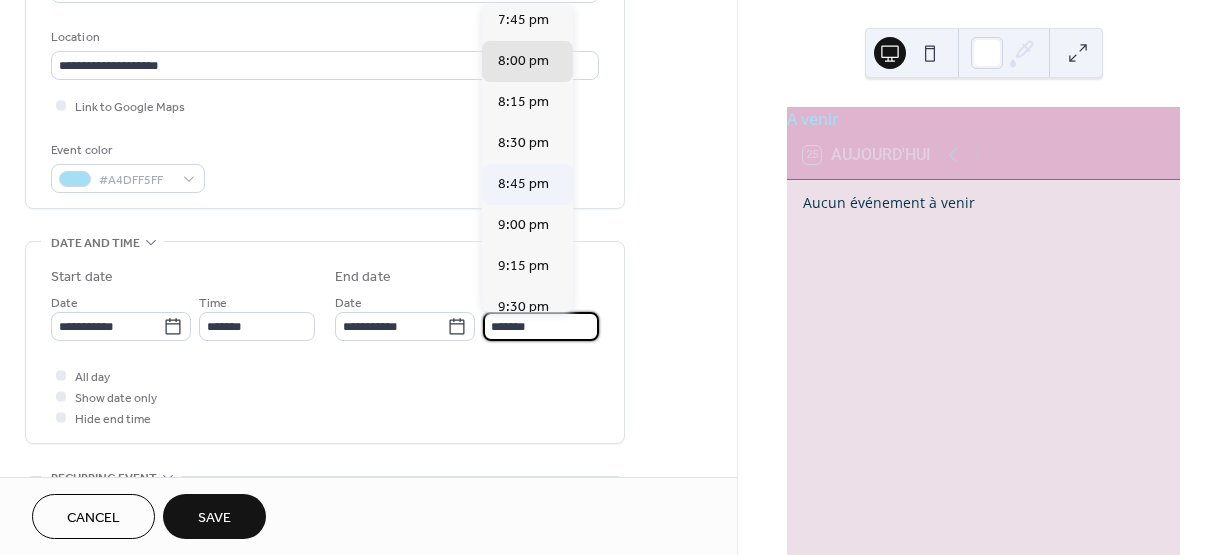 scroll, scrollTop: 575, scrollLeft: 0, axis: vertical 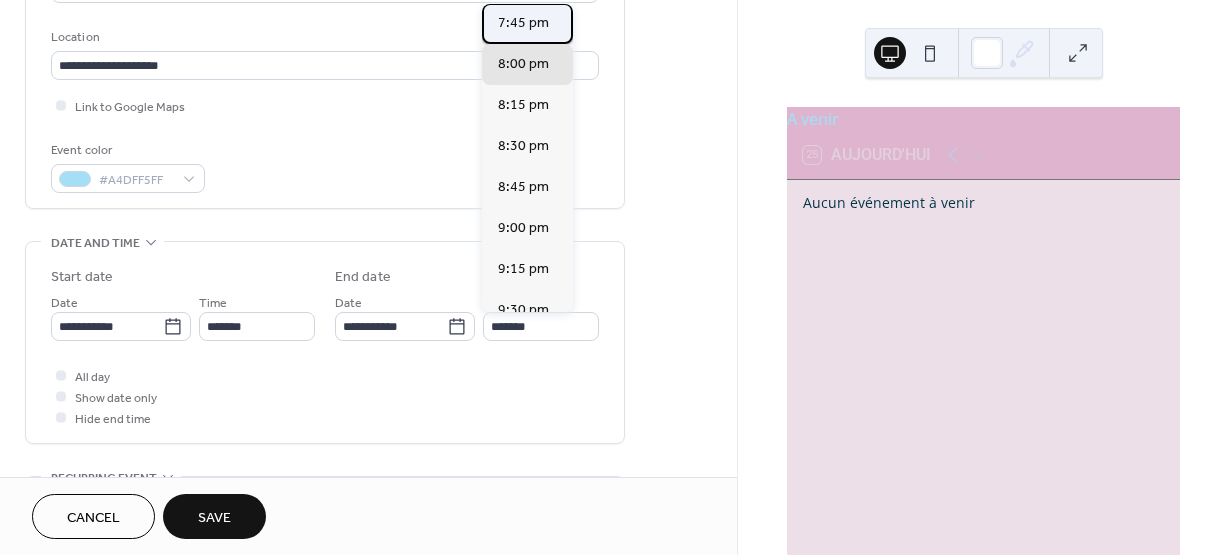 click on "7:45 pm" at bounding box center (523, 23) 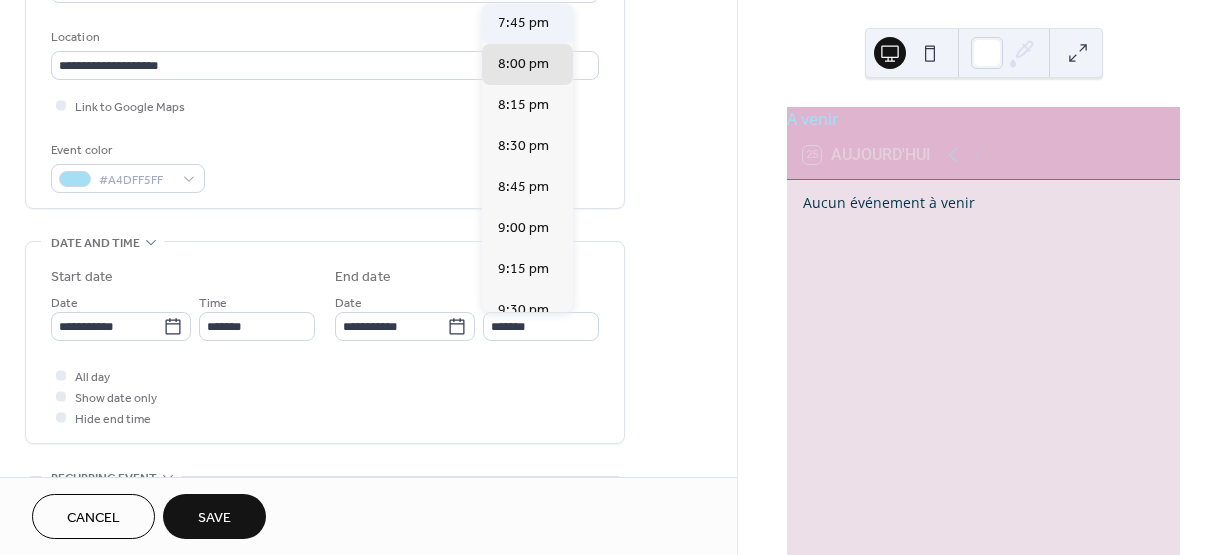 type on "*******" 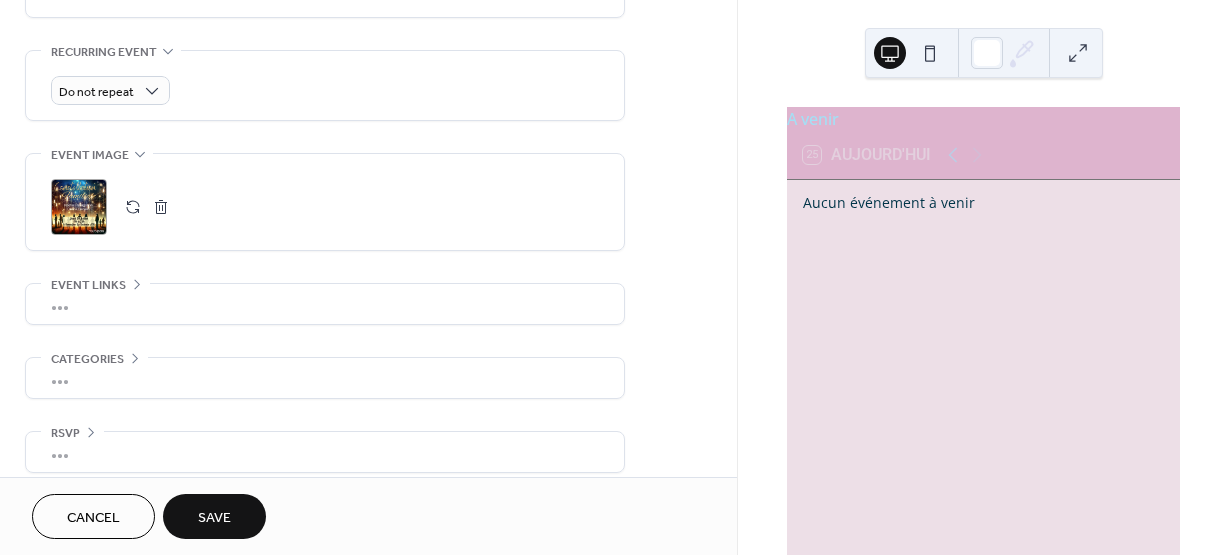 scroll, scrollTop: 852, scrollLeft: 0, axis: vertical 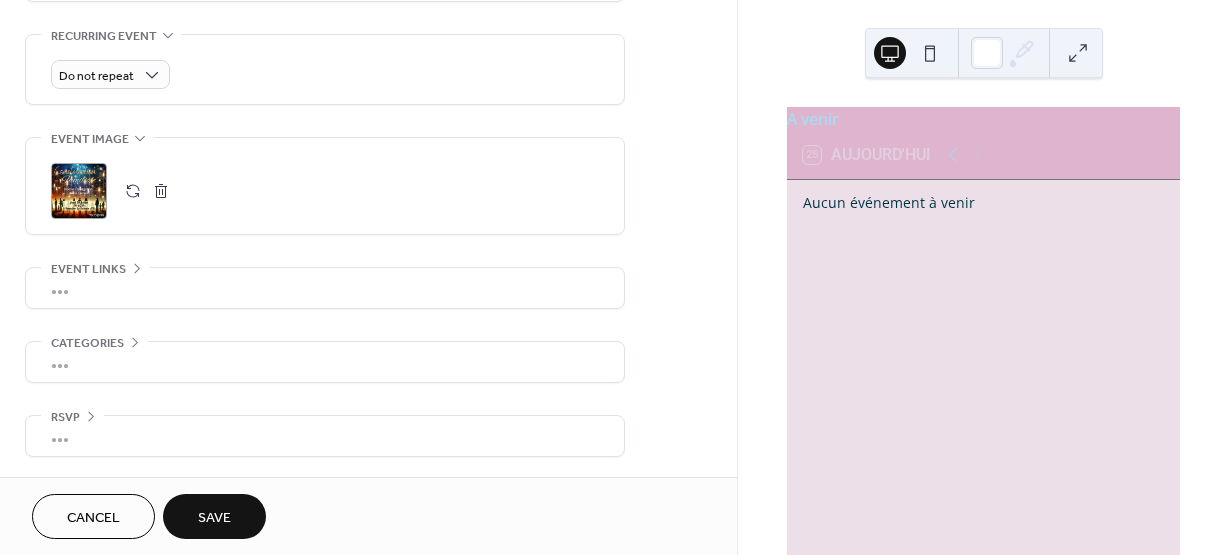 click on "•••" at bounding box center [325, 362] 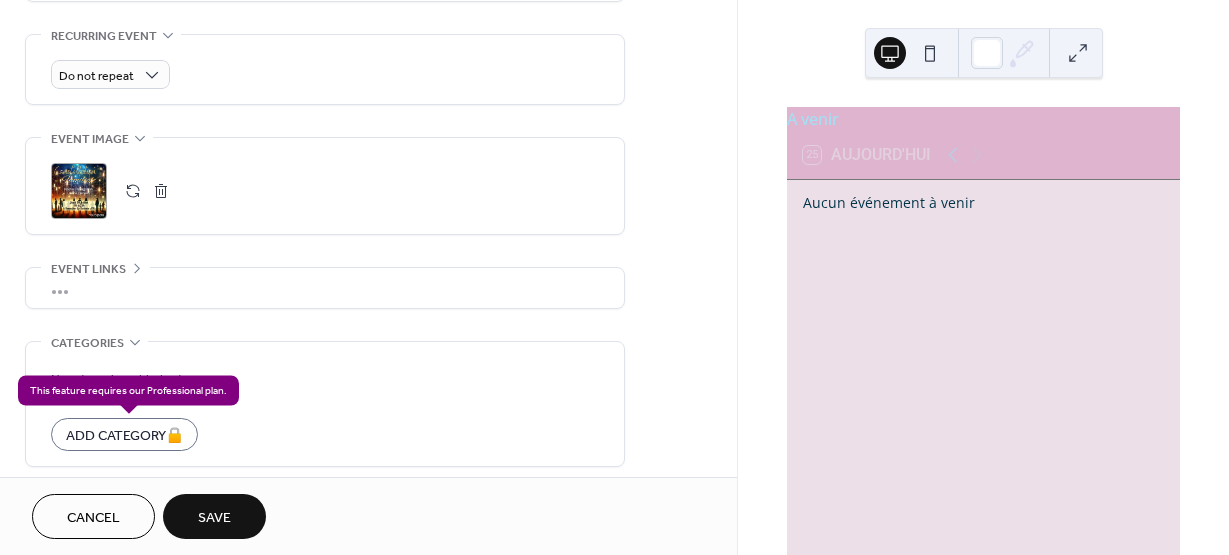 click on "Add Category  🔒" at bounding box center [124, 434] 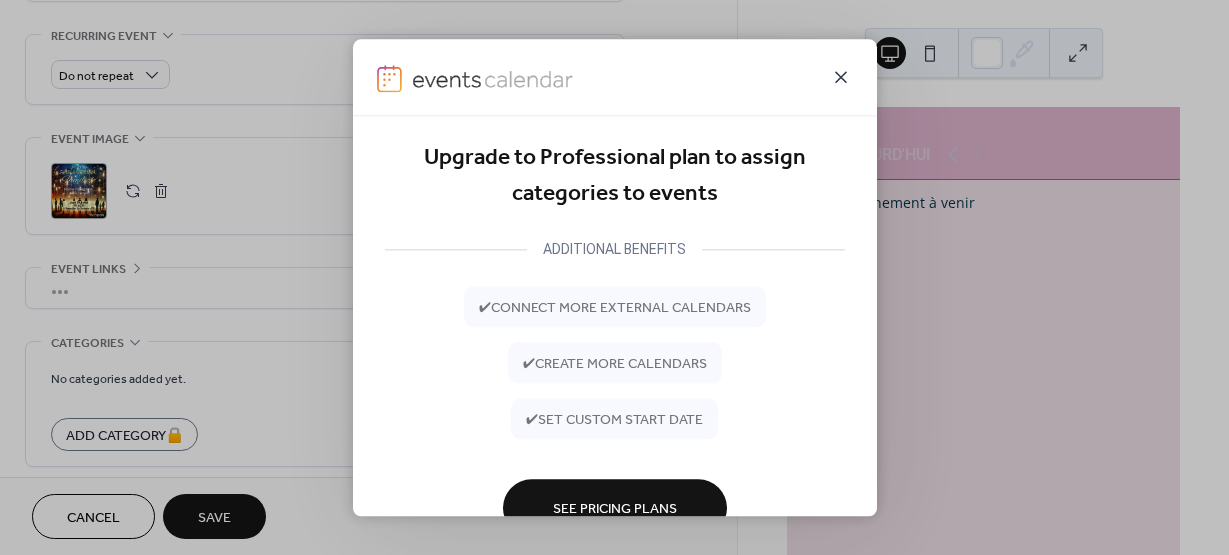 click 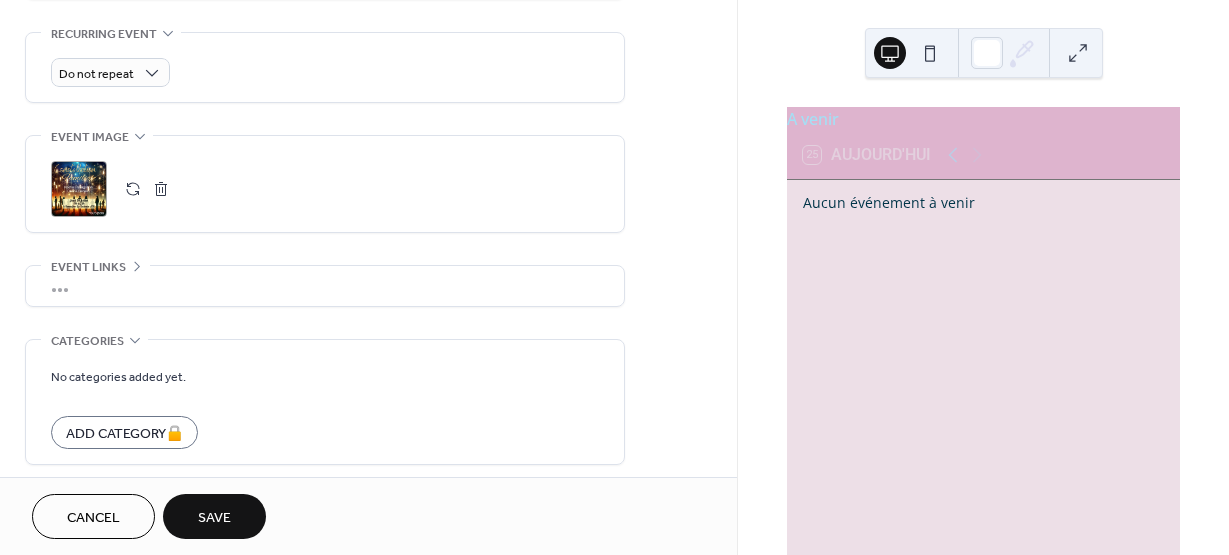 scroll, scrollTop: 853, scrollLeft: 0, axis: vertical 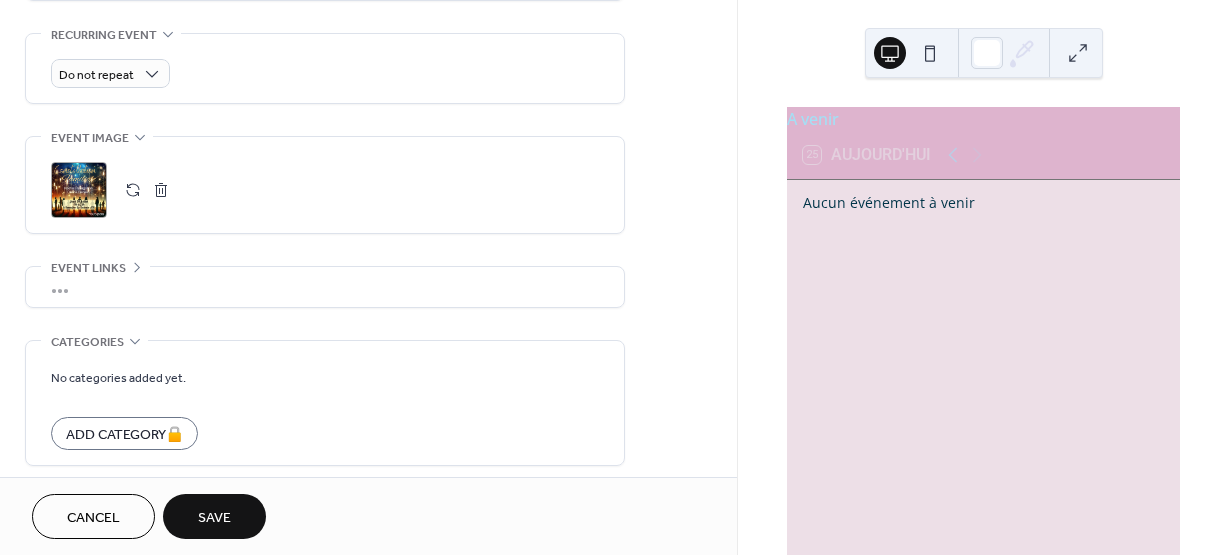 click on "•••" at bounding box center [325, 287] 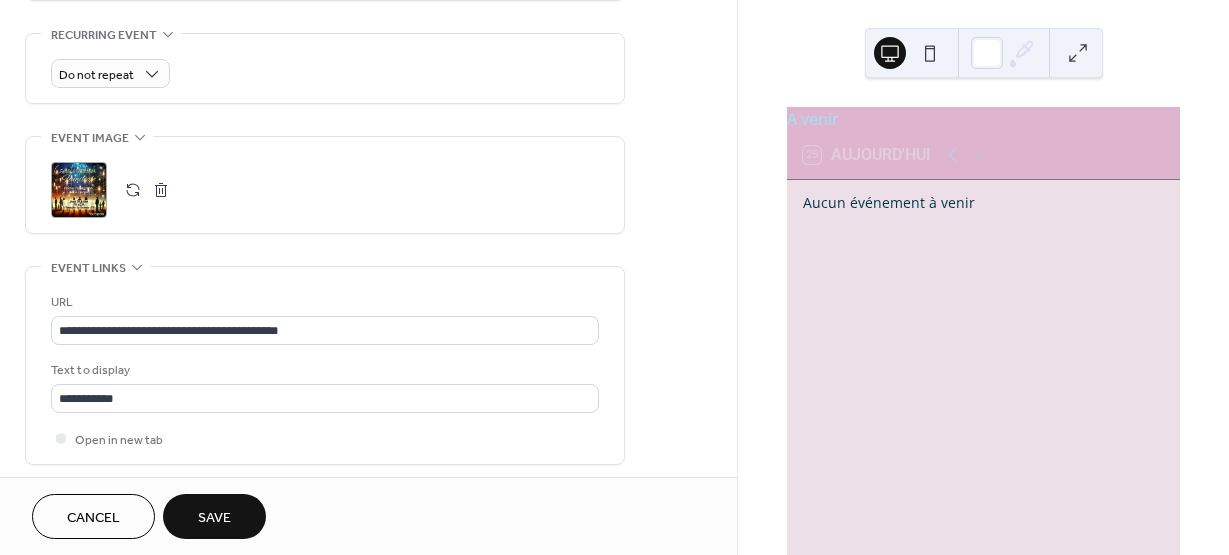 click on "Save" at bounding box center (214, 518) 